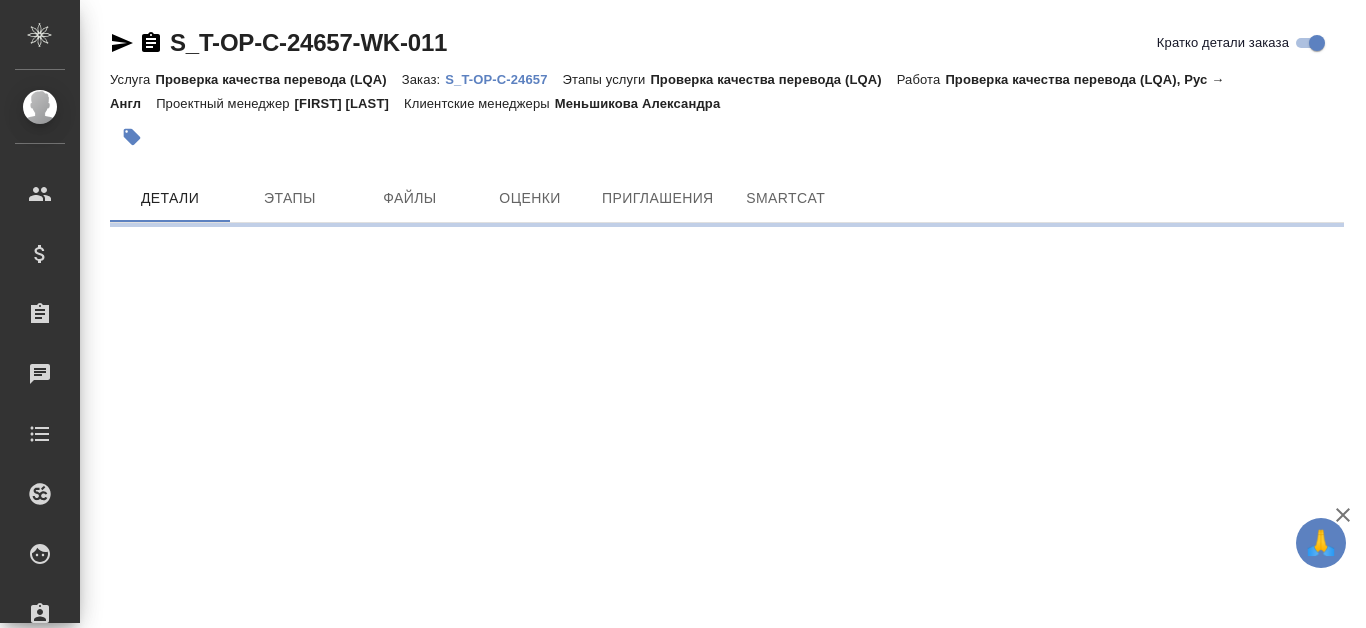 scroll, scrollTop: 0, scrollLeft: 0, axis: both 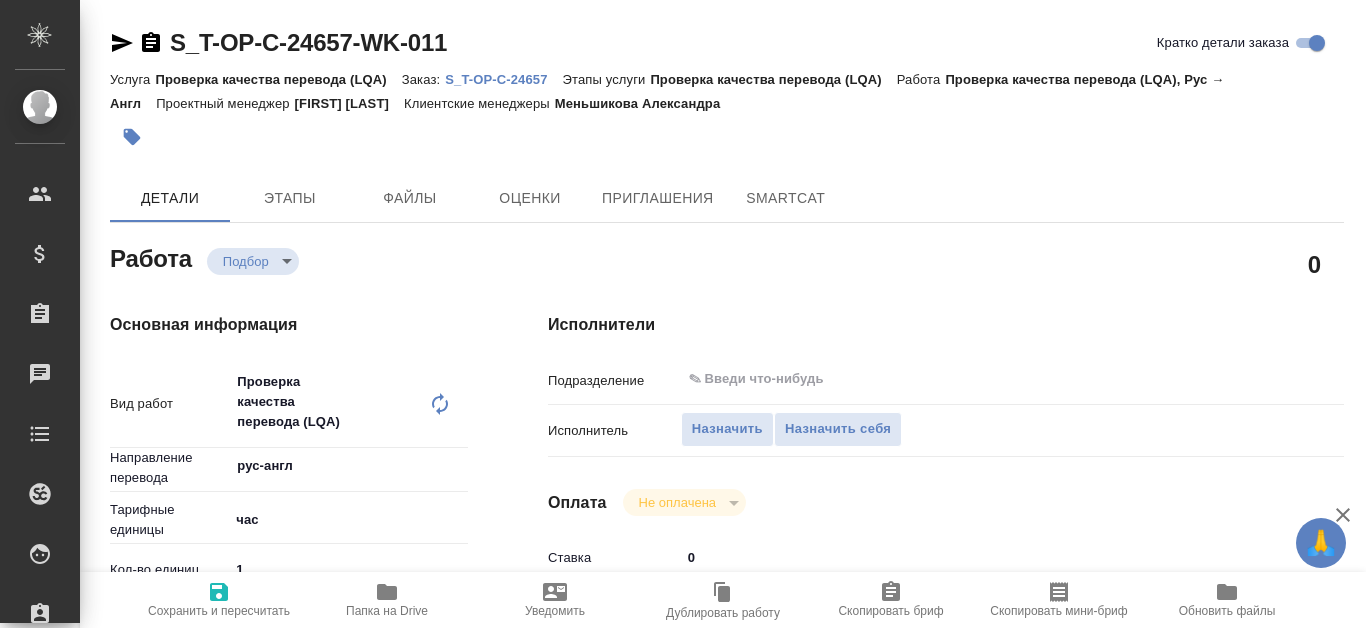 type on "x" 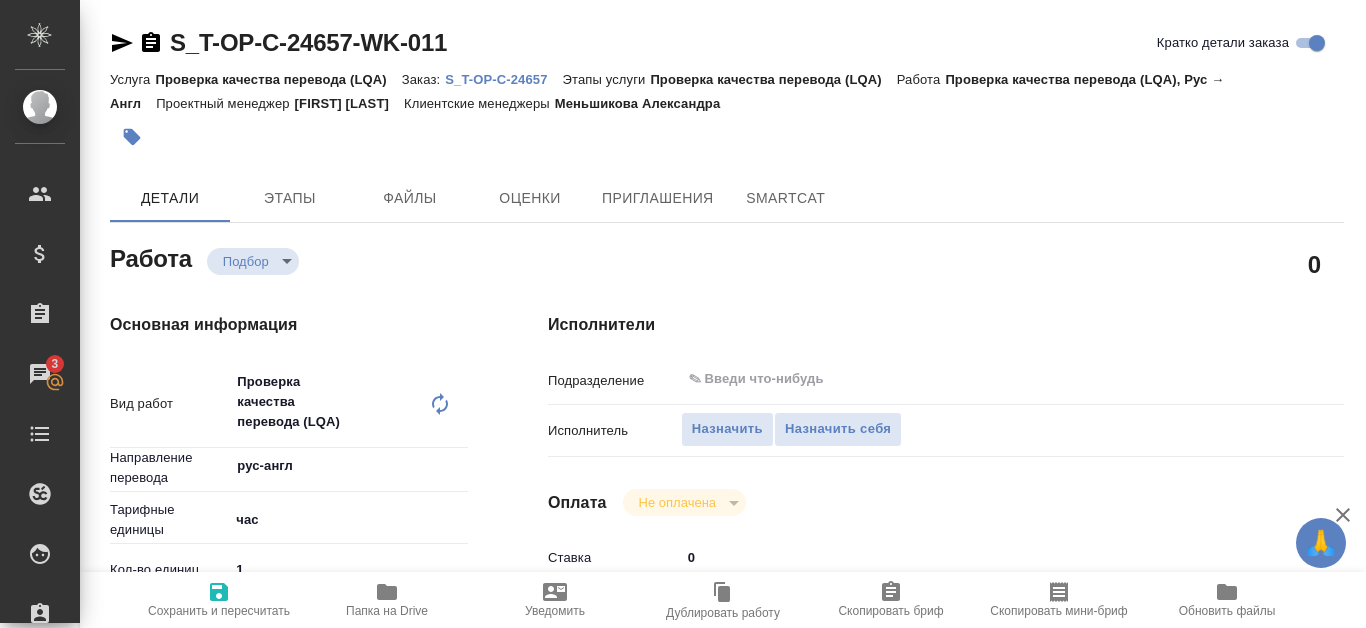type on "x" 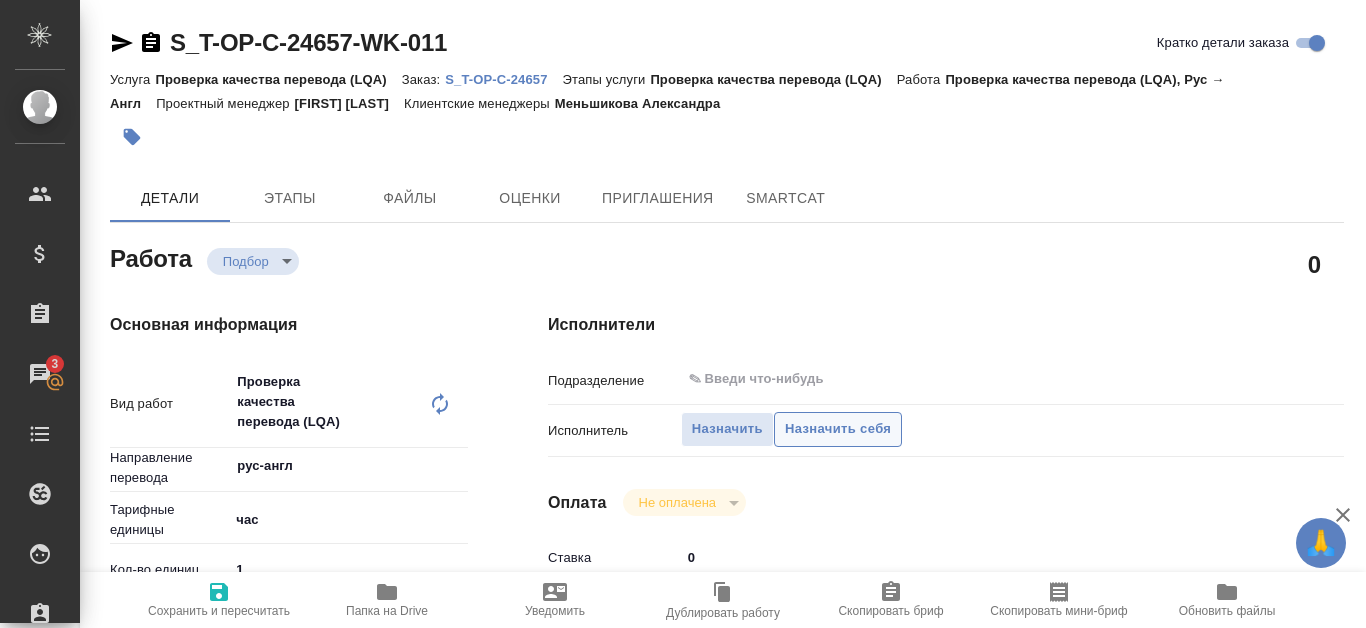 type on "x" 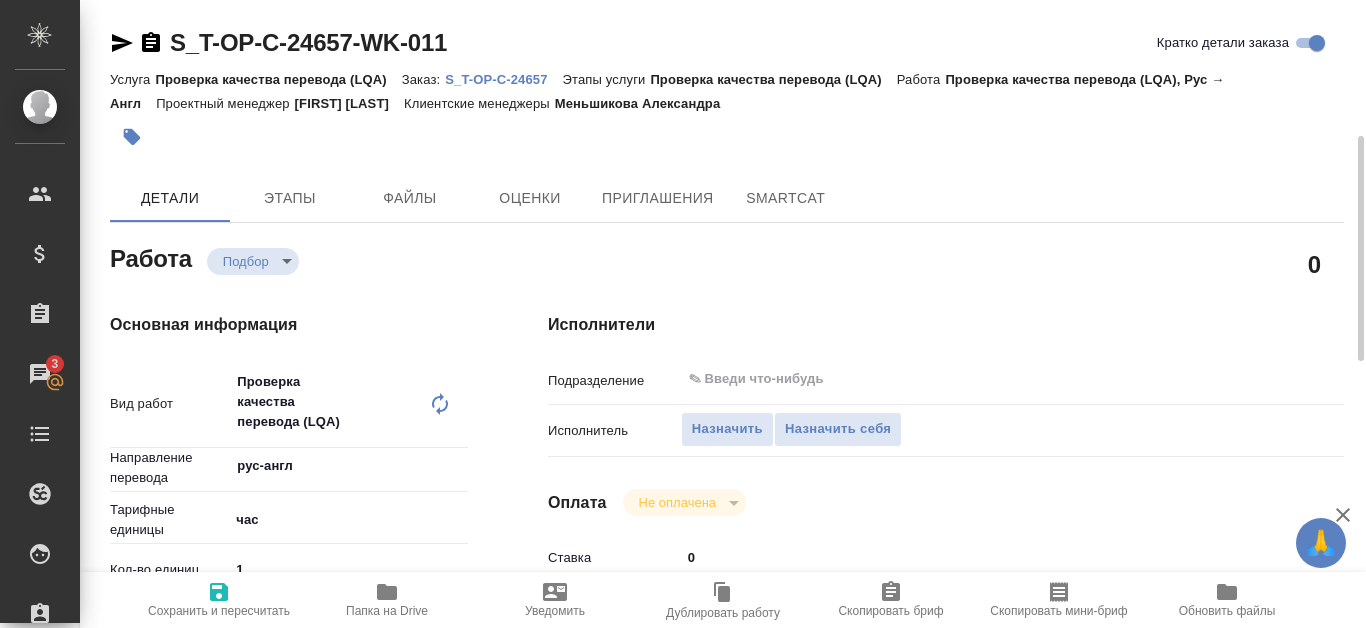 scroll, scrollTop: 100, scrollLeft: 0, axis: vertical 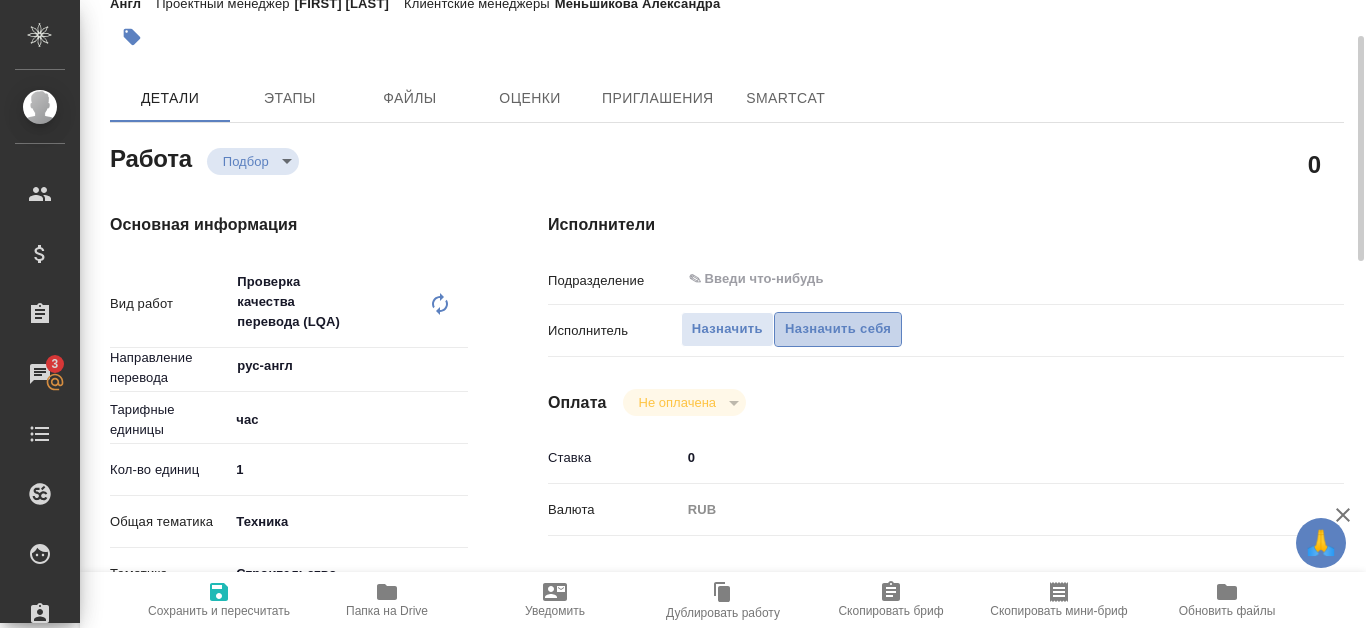 click on "Назначить себя" at bounding box center [838, 329] 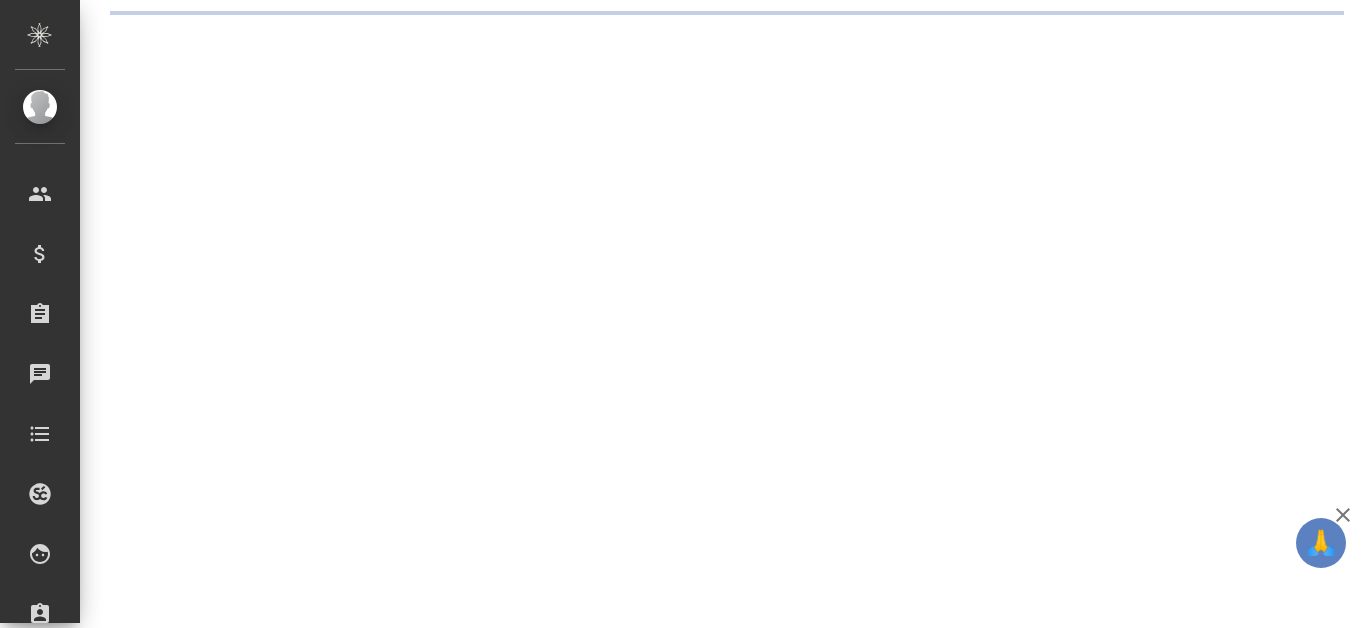 scroll, scrollTop: 0, scrollLeft: 0, axis: both 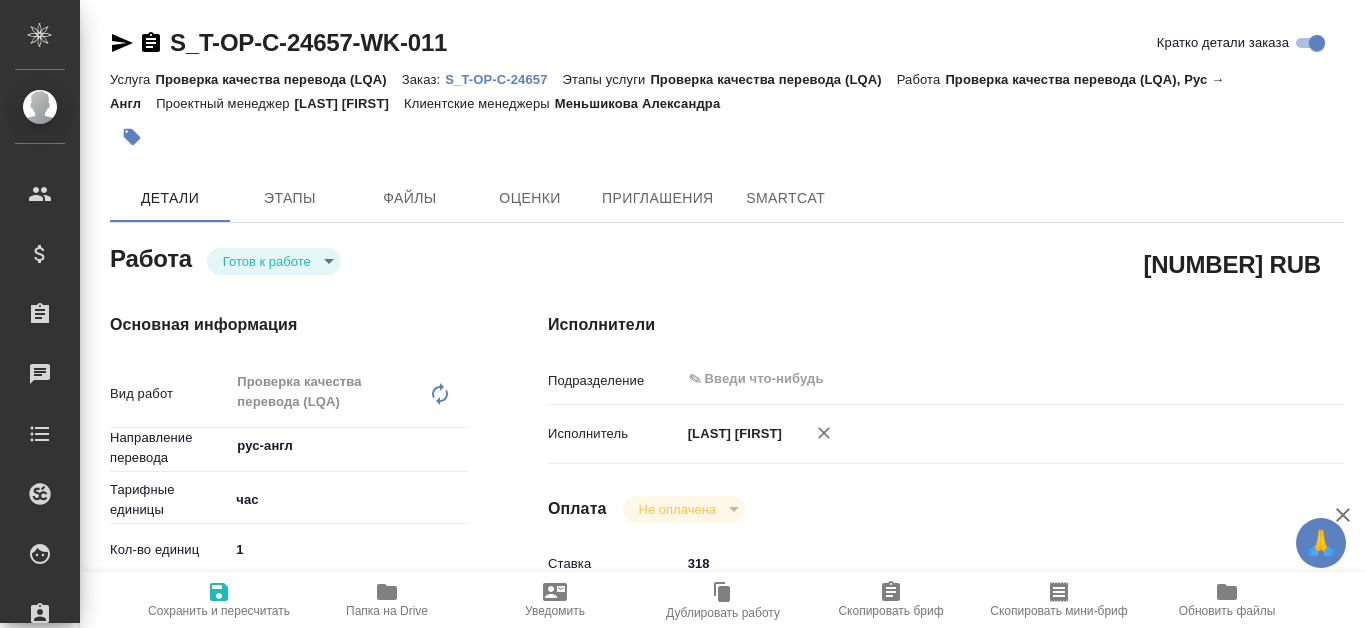 type on "x" 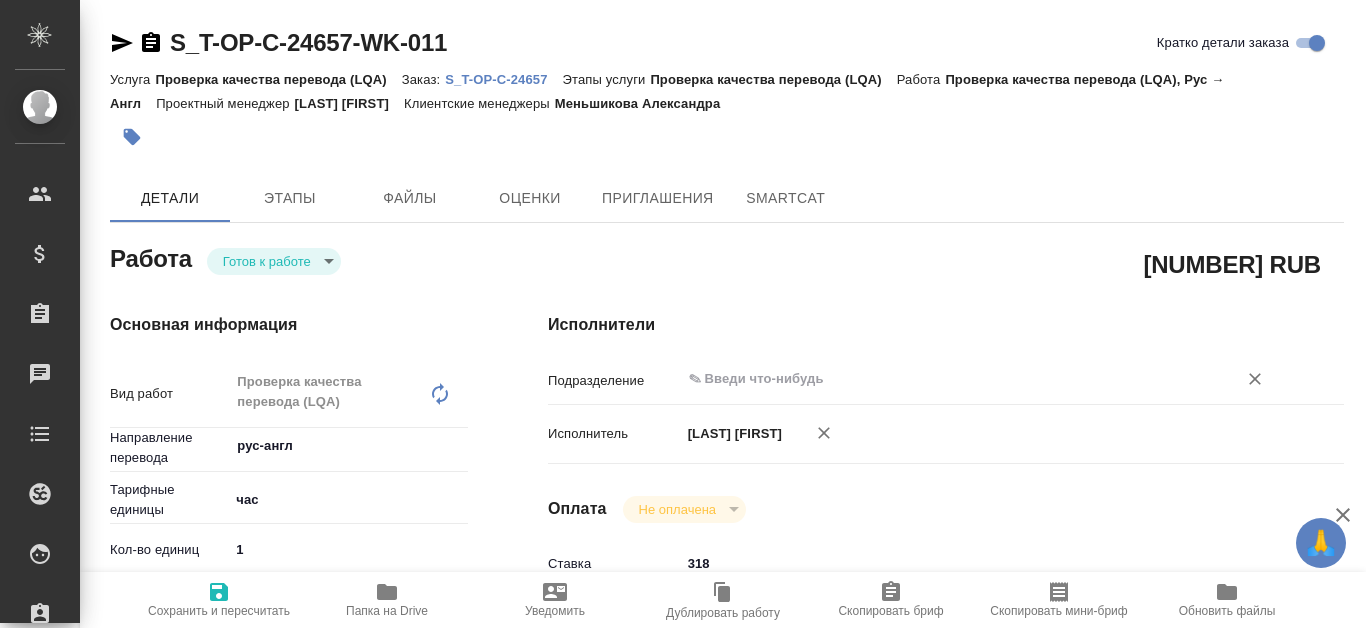 type on "x" 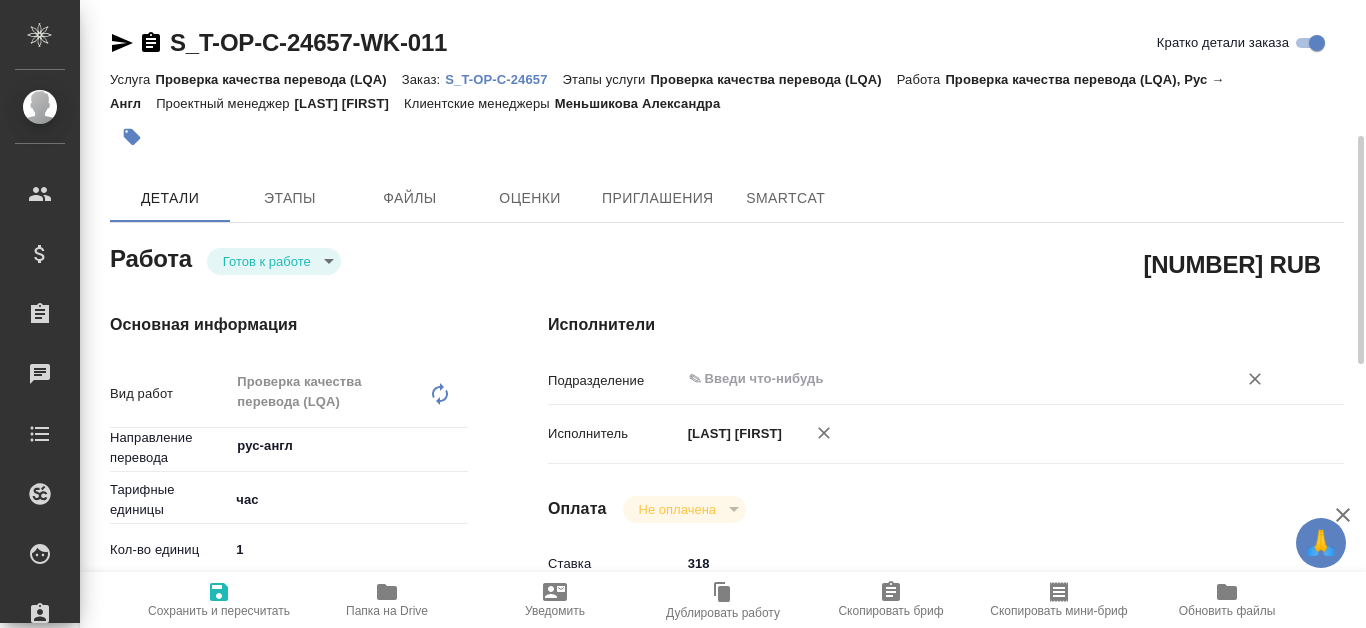 scroll, scrollTop: 100, scrollLeft: 0, axis: vertical 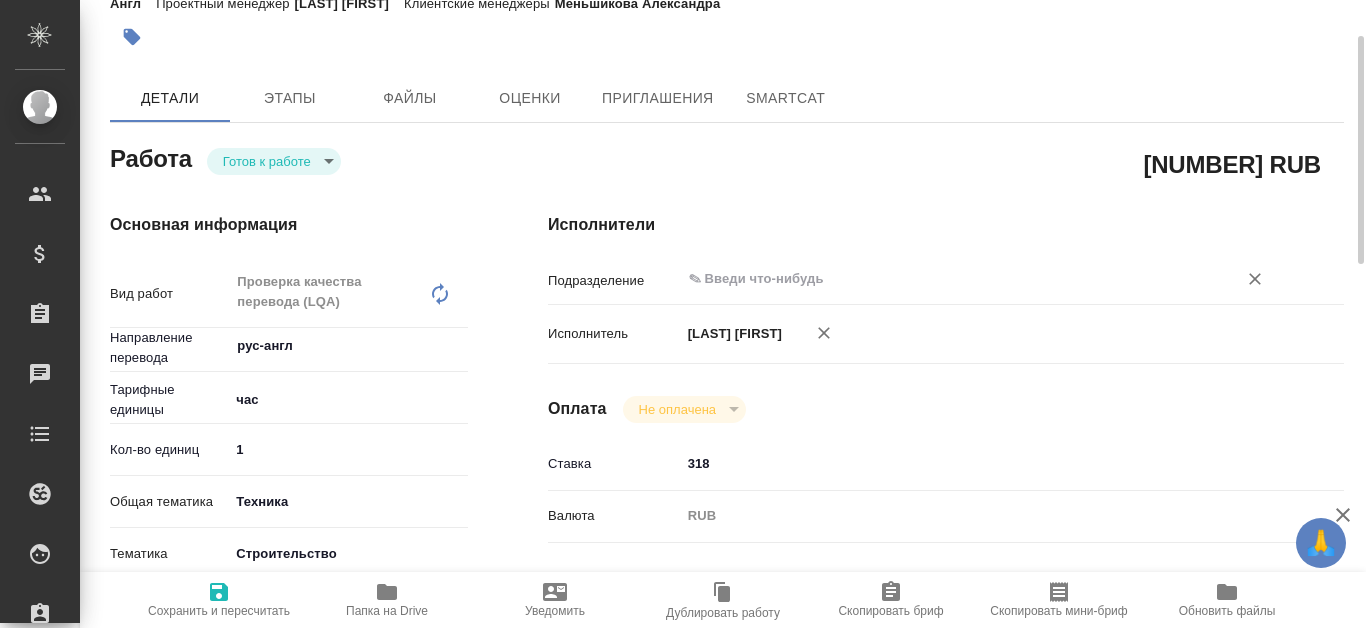 type on "x" 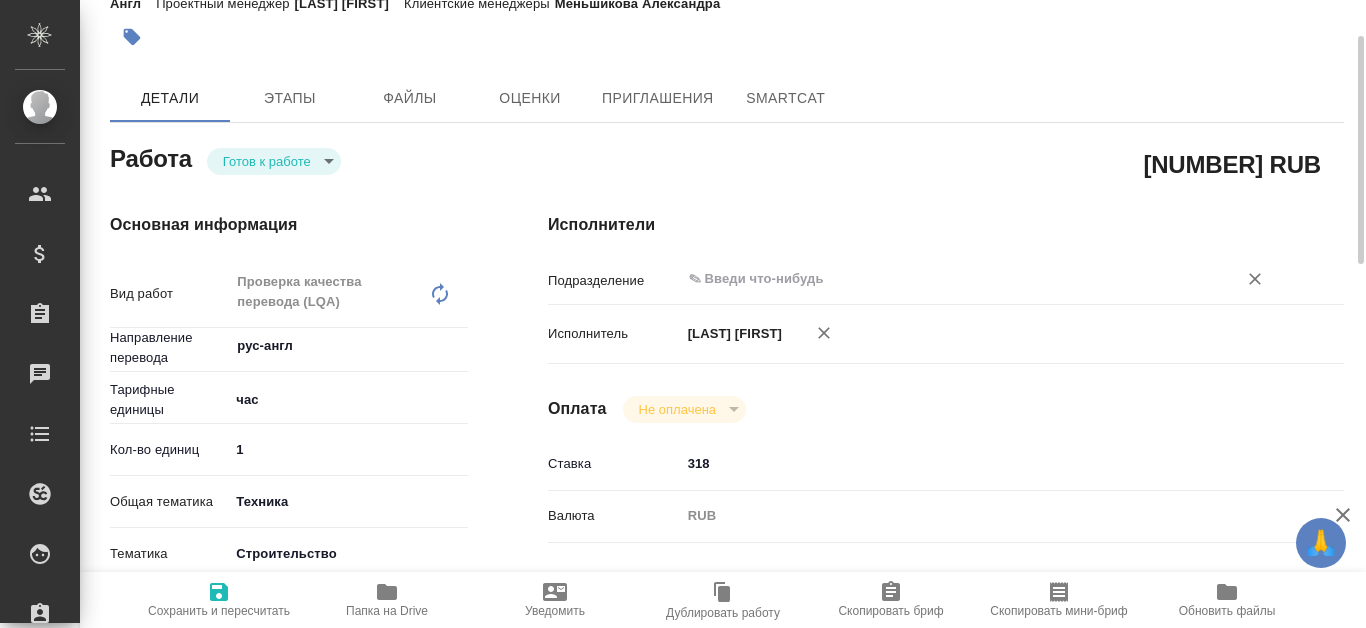 type on "x" 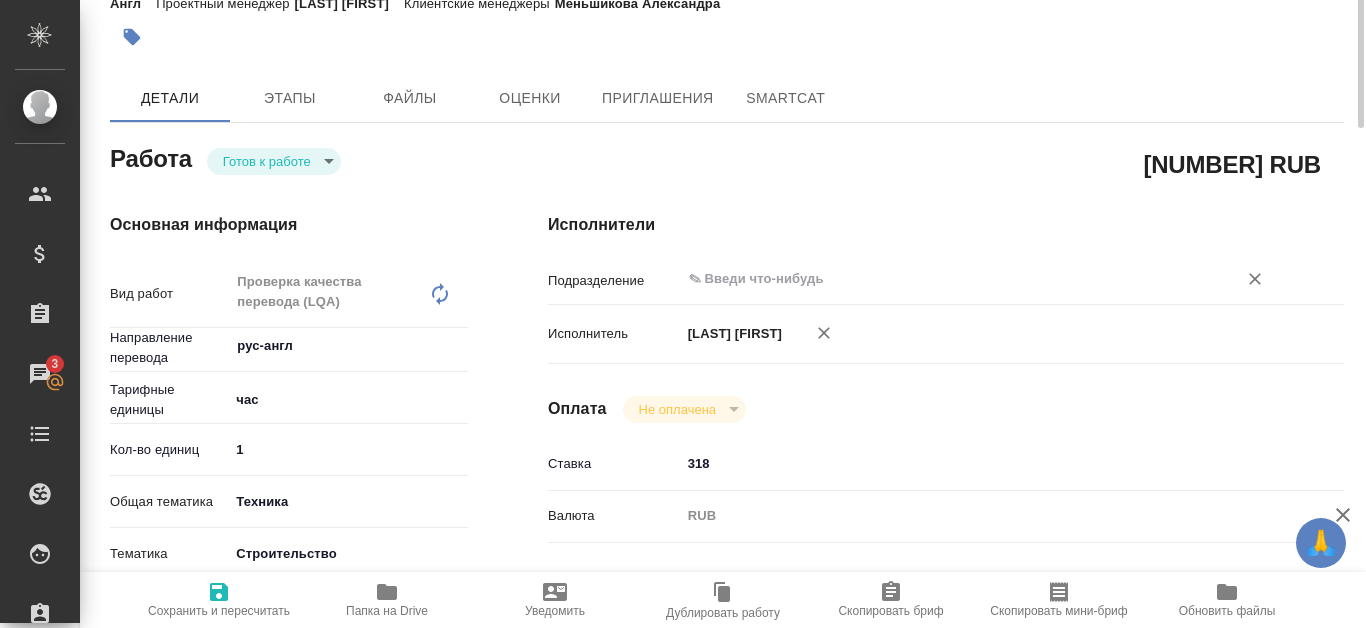 scroll, scrollTop: 0, scrollLeft: 0, axis: both 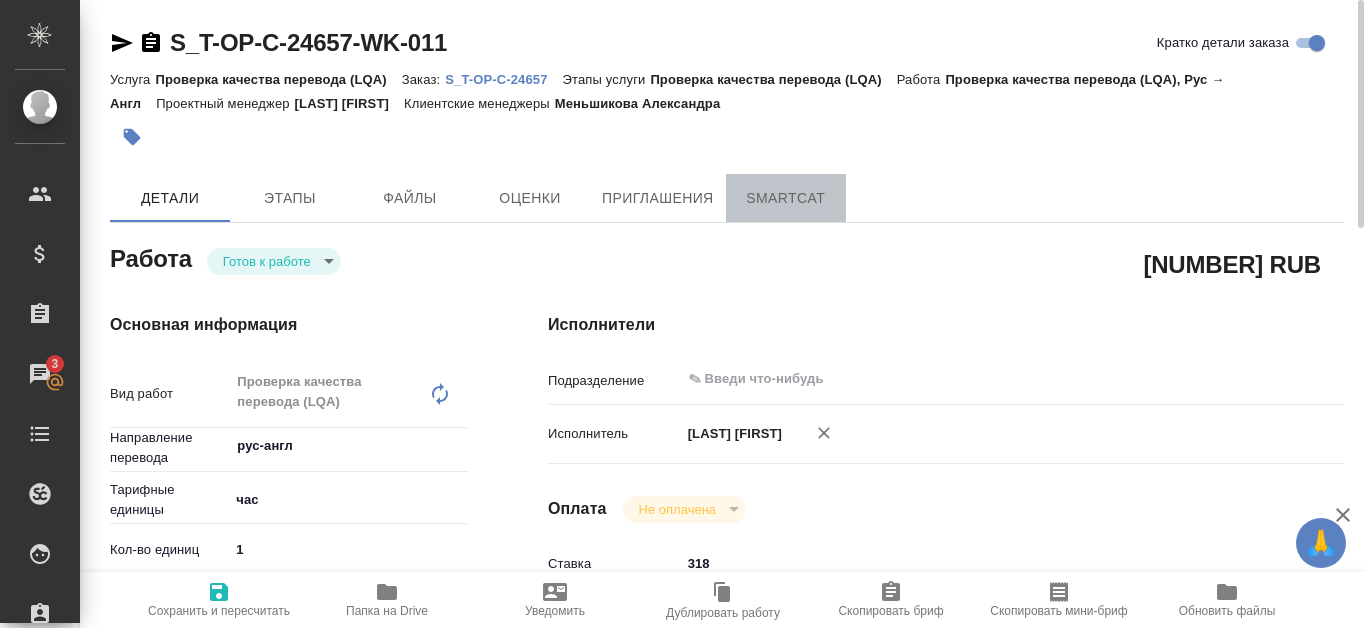 click on "SmartCat" at bounding box center (786, 198) 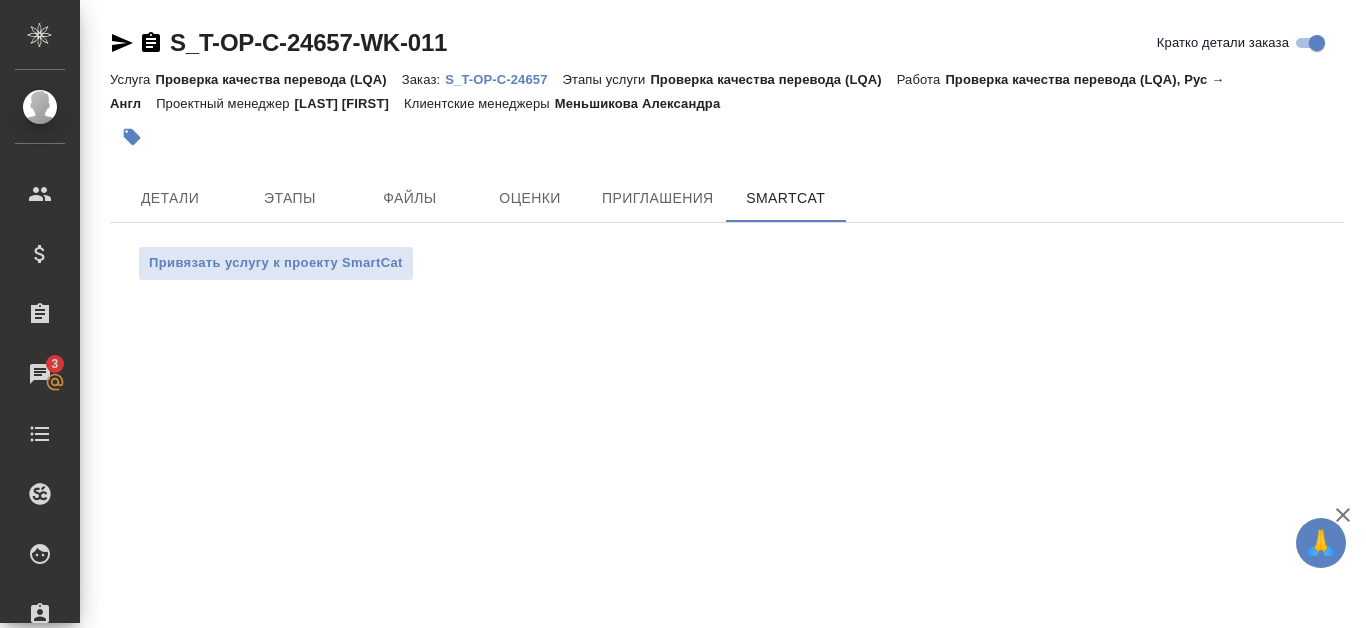 click on "AWATERA [LAST] [FIRST] Клиенты Спецификации Заказы 3 Чаты Todo Проекты SC Исполнители Кандидаты Работы Входящие заявки Заявки на доставку Рекламации Проекты процессинга Конференции Выйти S_T-OP-C-24657-WK-011 Кратко детали заказа Услуга Проверка качества перевода (LQA) Заказ: S_T-OP-C-24657 Этапы услуги Проверка качества перевода (LQA) Работа Проверка качества перевода (LQA), Рус → Англ Проектный менеджер [LAST] [FIRST] Клиентские менеджеры [LAST] [FIRST] Детали Этапы Файлы Оценки Приглашения SmartCat Привязать услугу к проекту SmartCat" at bounding box center (683, 314) 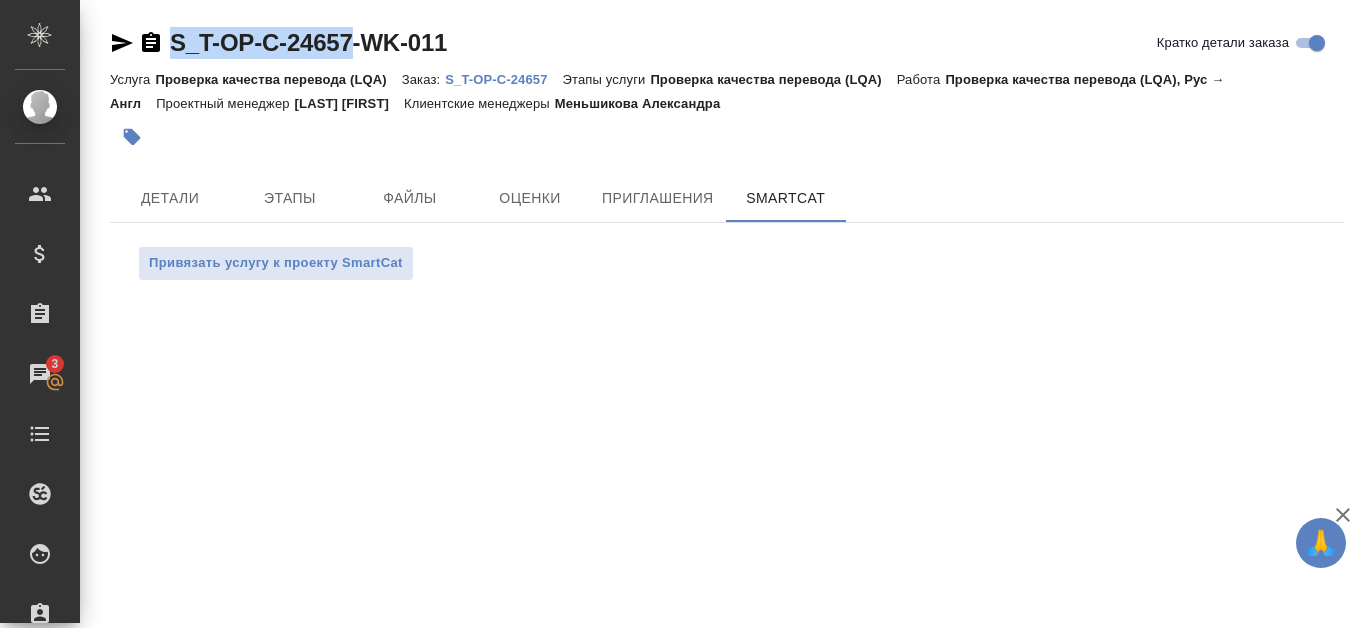 drag, startPoint x: 167, startPoint y: 37, endPoint x: 353, endPoint y: 46, distance: 186.21762 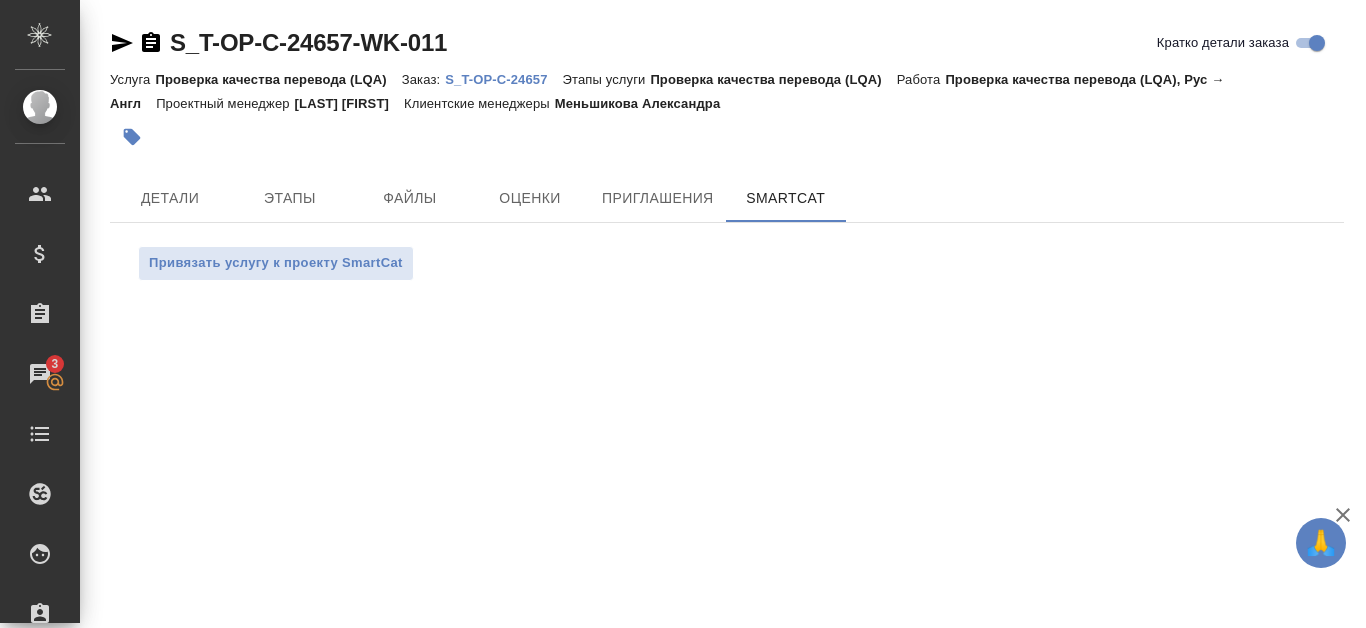 click on "S_T-OP-C-24657-WK-011 Кратко детали заказа Услуга Проверка качества перевода (LQA) Заказ: S_T-OP-C-24657 Этапы услуги Проверка качества перевода (LQA) Работа Проверка качества перевода (LQA), Рус → Англ Проектный менеджер [LAST] [FIRST] Клиентские менеджеры [LAST] [FIRST] Детали Этапы Файлы Оценки Приглашения SmartCat Привязать услугу к проекту SmartCat" at bounding box center (727, 157) 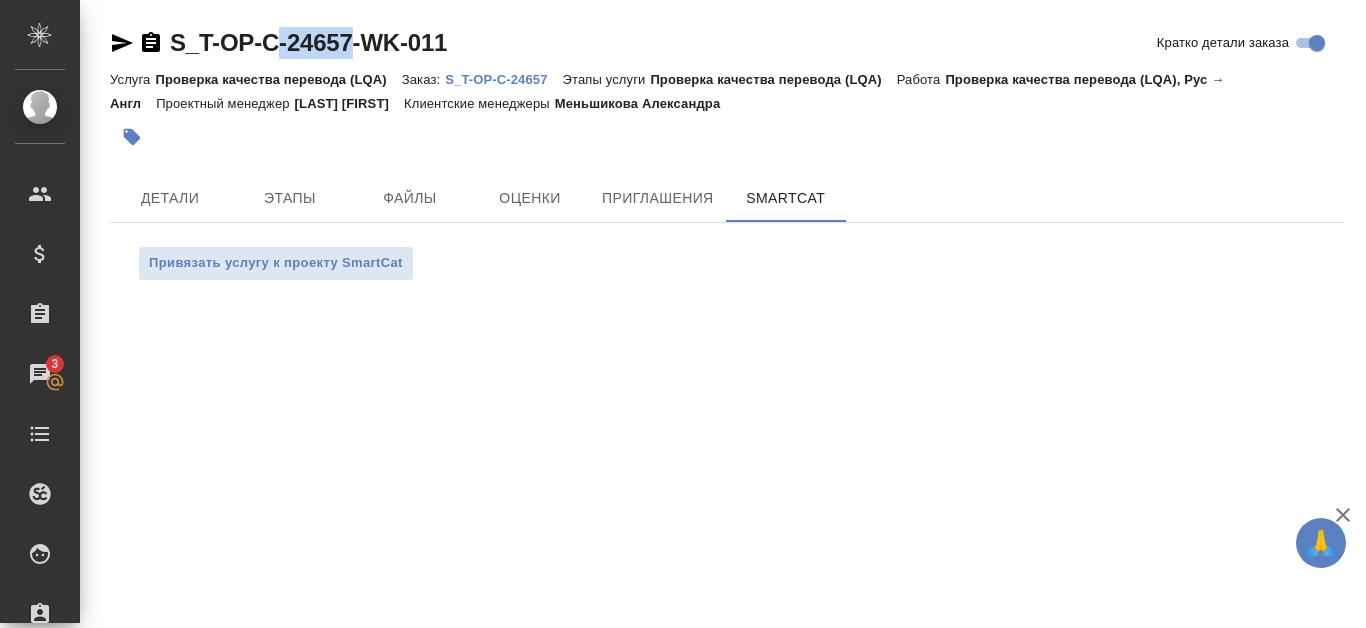 drag, startPoint x: 276, startPoint y: 25, endPoint x: 352, endPoint y: 41, distance: 77.665955 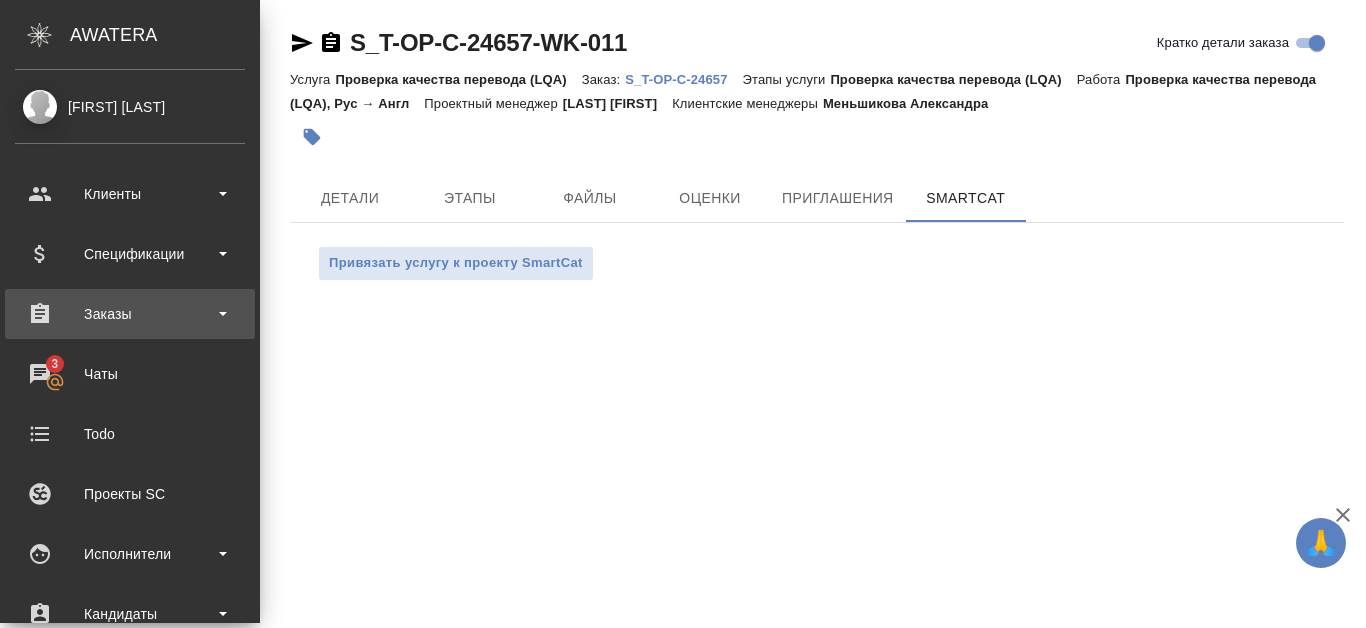 click on "Заказы" at bounding box center (130, 314) 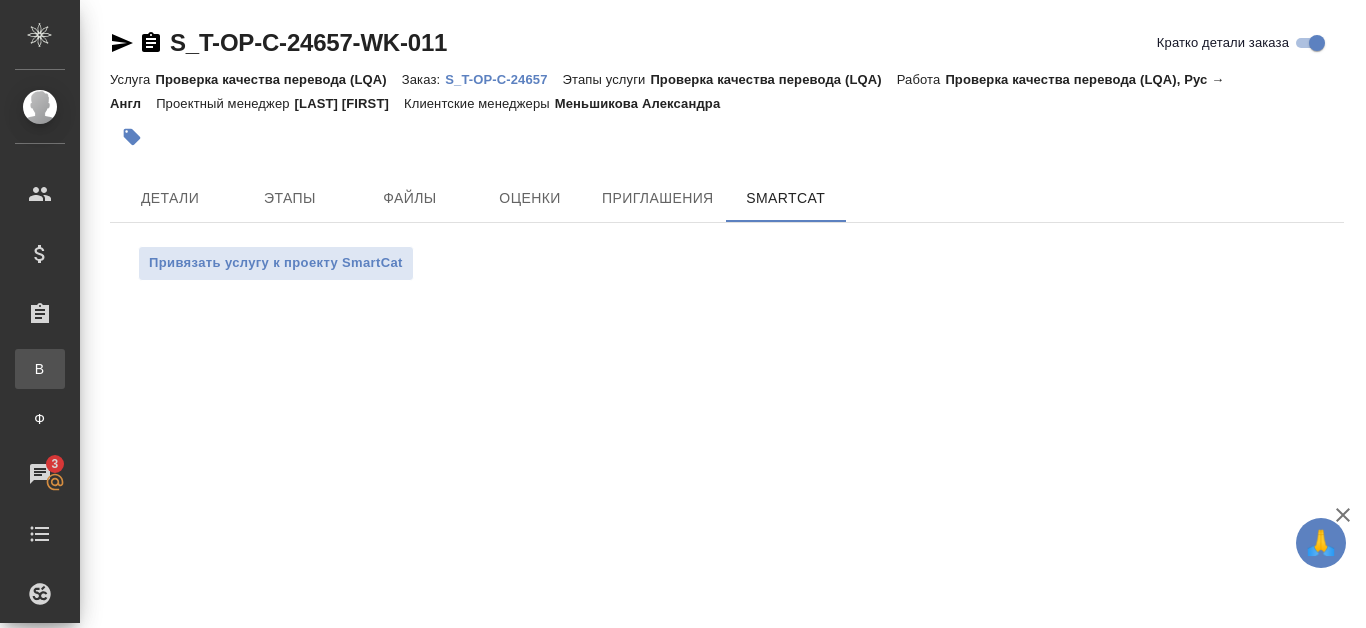 click on "Все заказы" at bounding box center [15, 369] 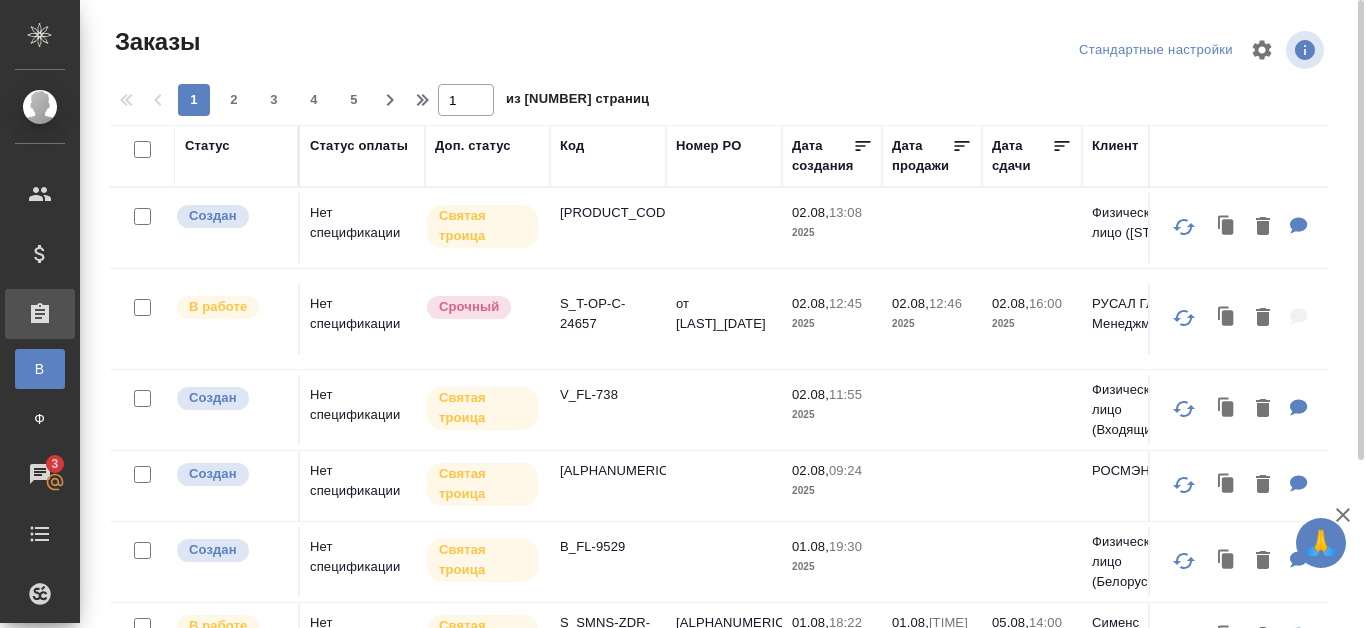 click on "Код" at bounding box center (572, 146) 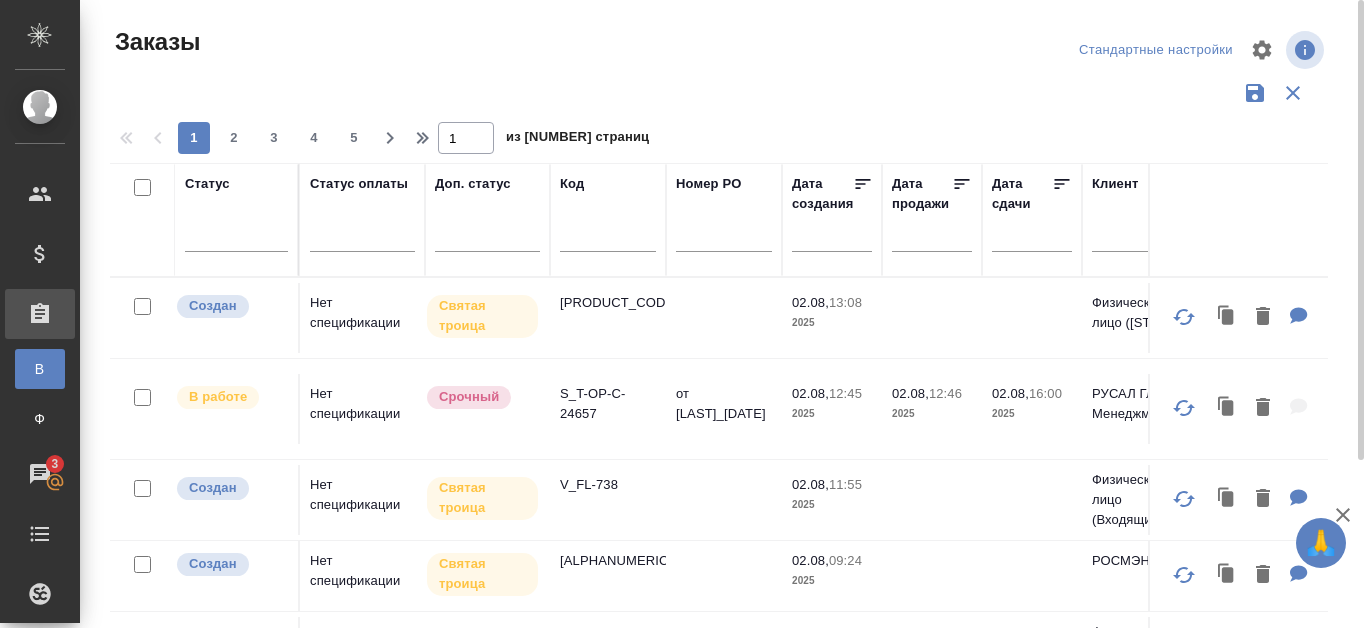click at bounding box center [608, 239] 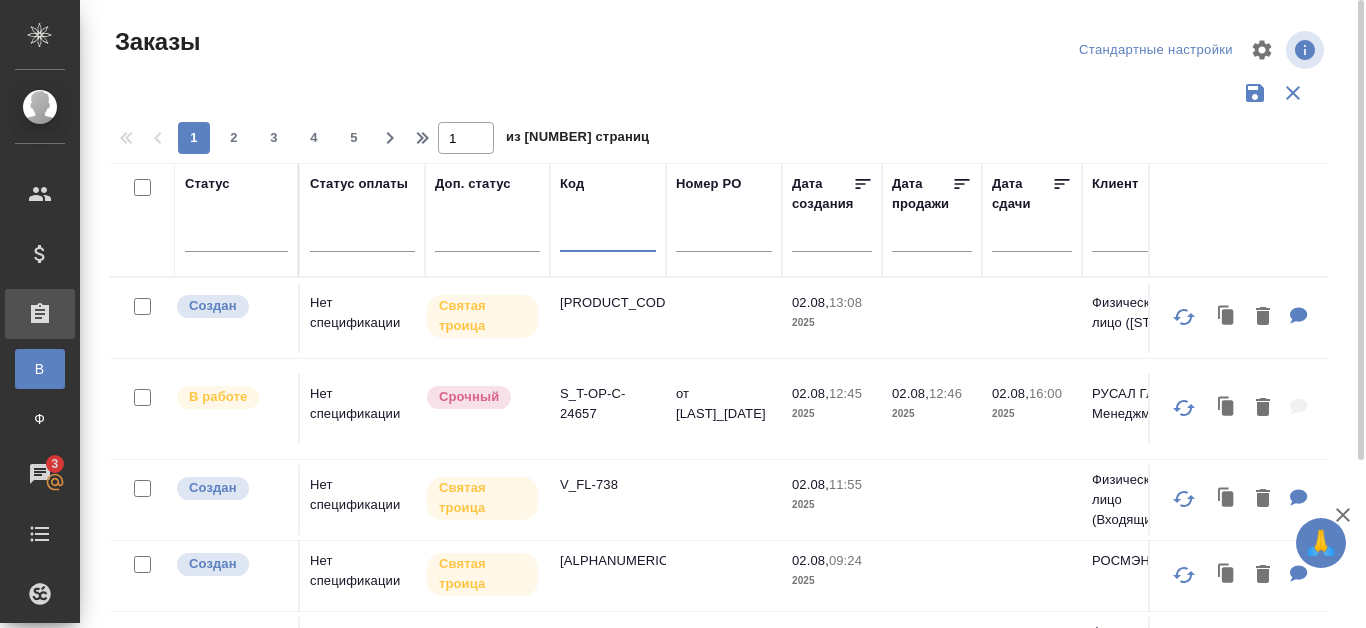 paste on "-24657" 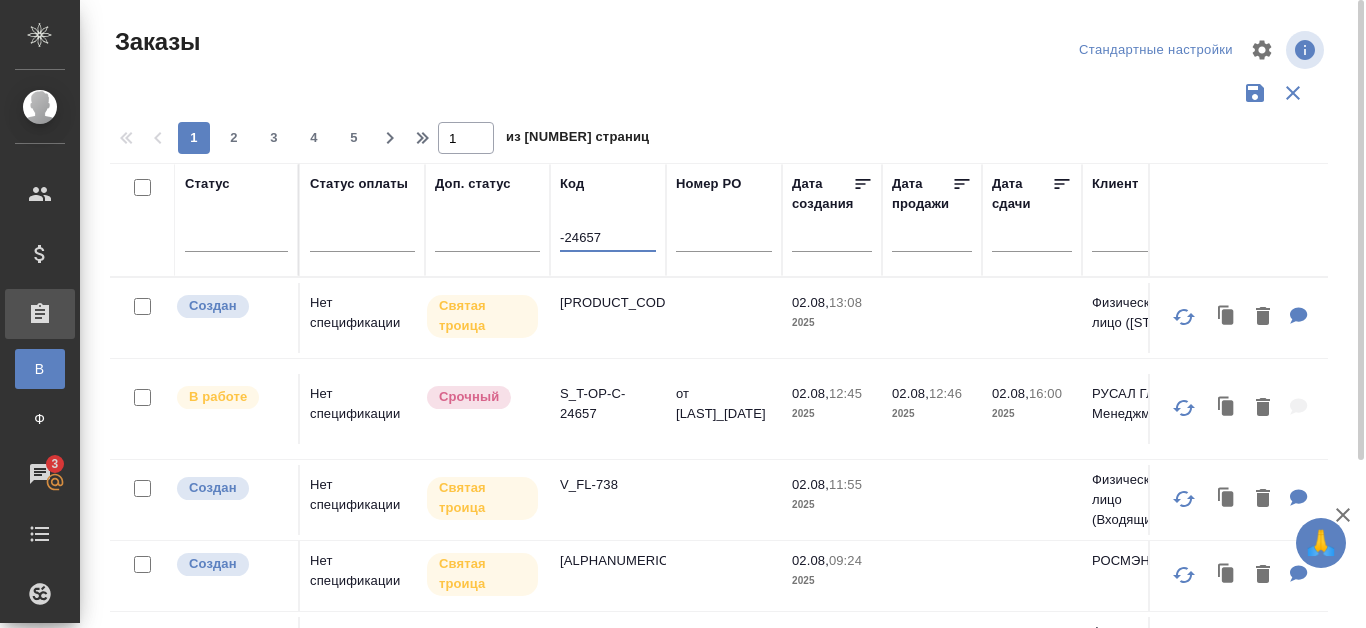 click on "-24657" at bounding box center (608, 239) 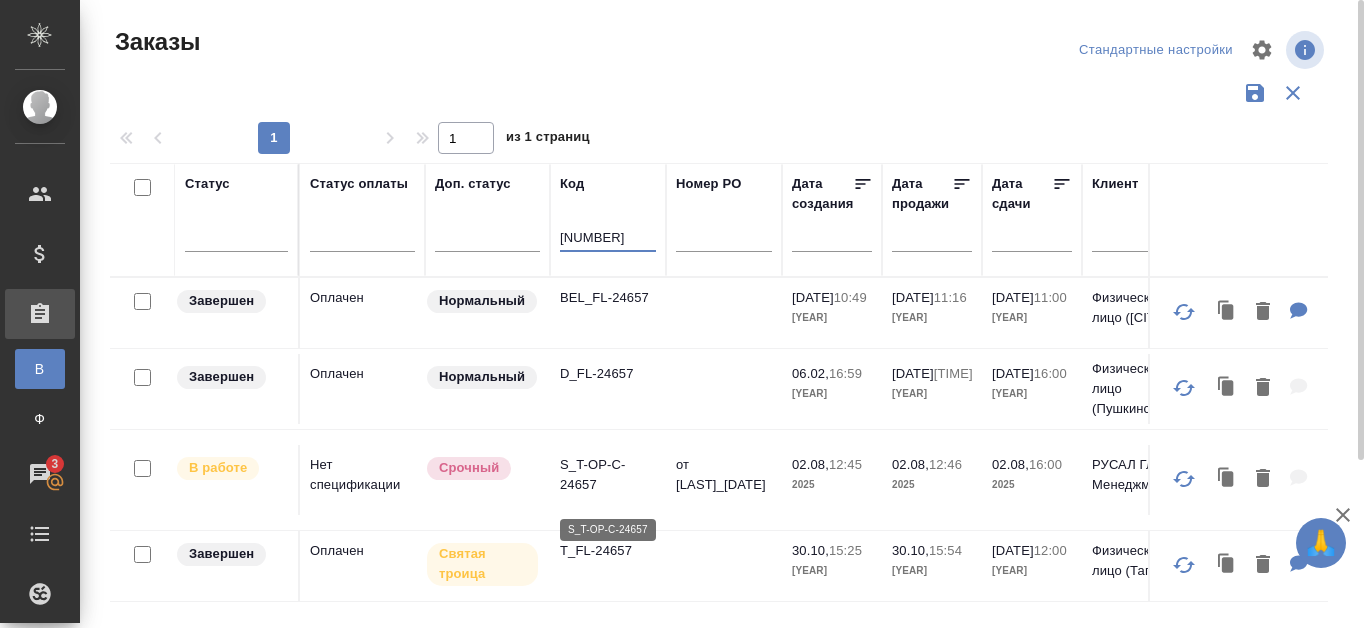 type on "[NUMBER]" 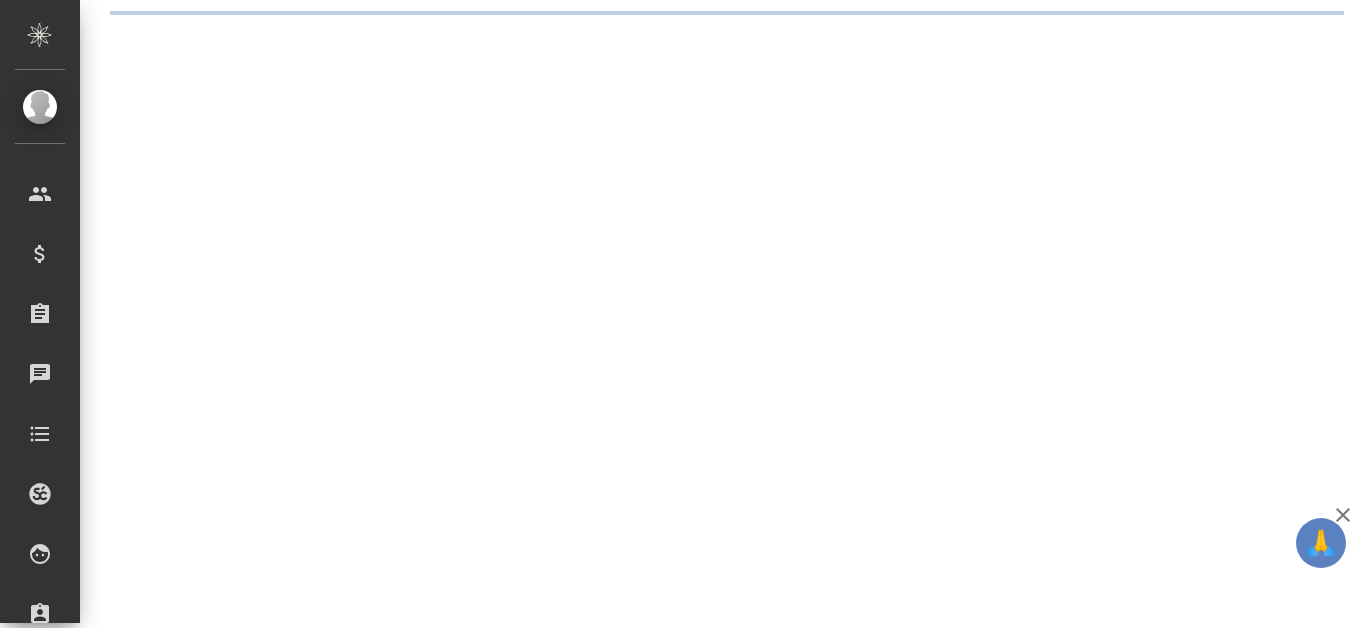 scroll, scrollTop: 0, scrollLeft: 0, axis: both 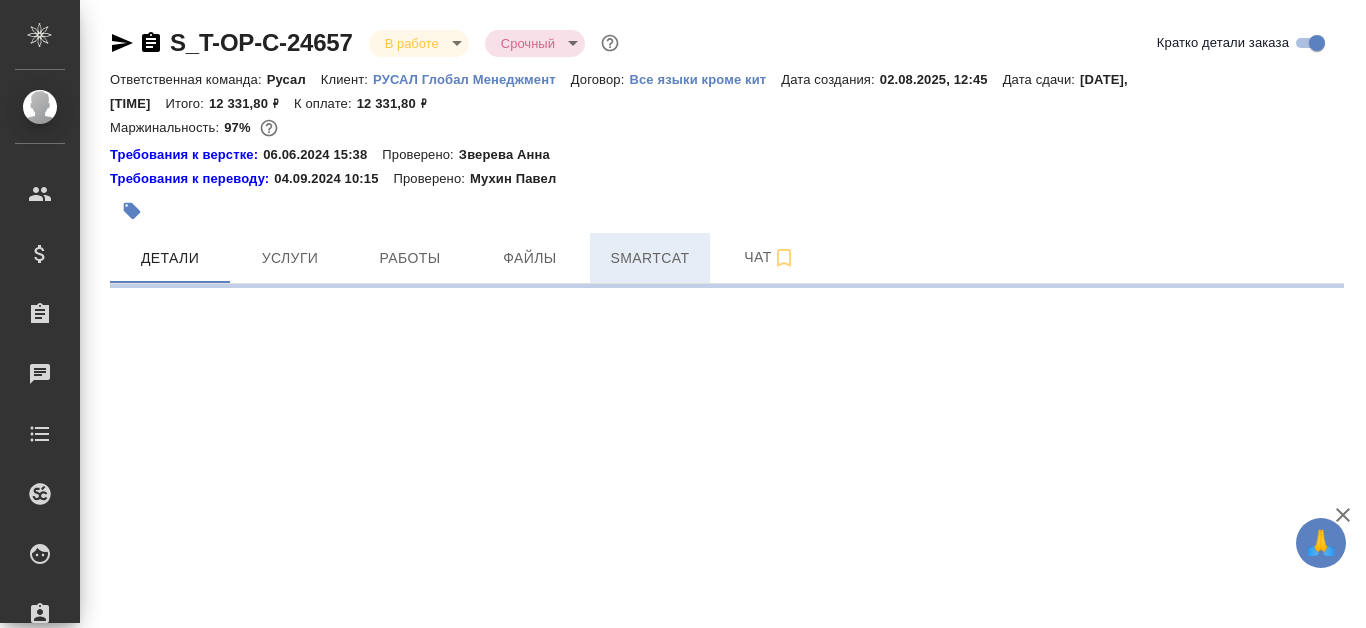 select on "RU" 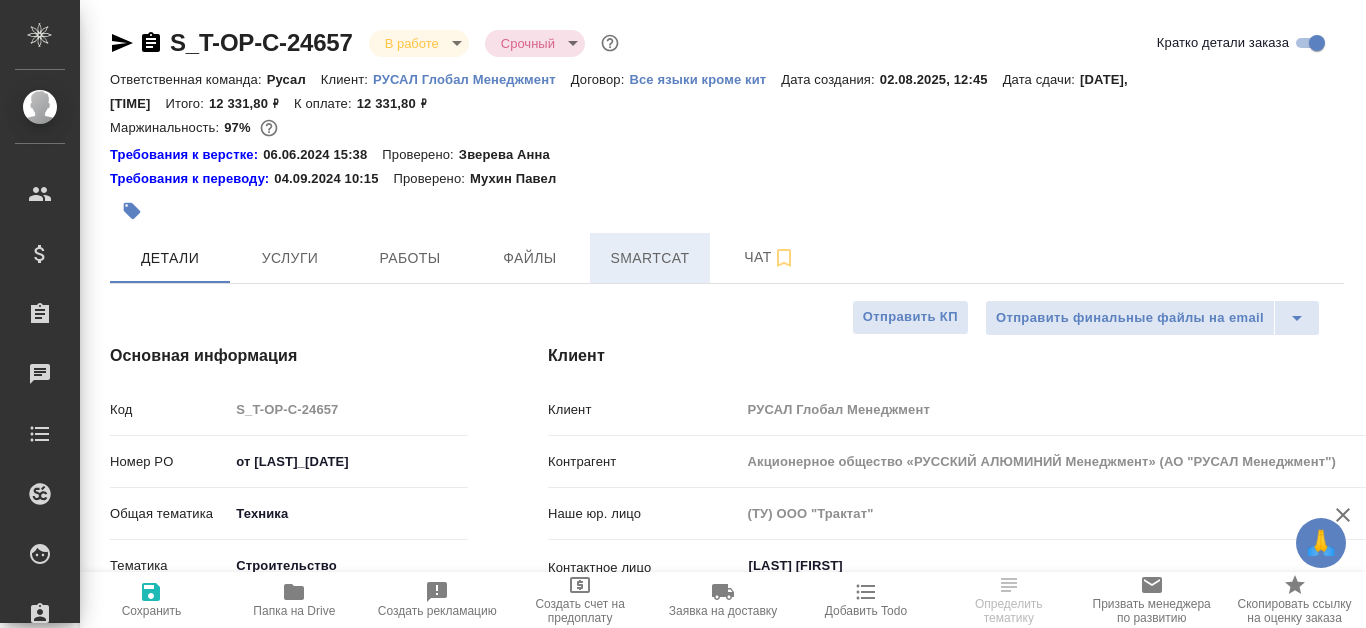 type on "x" 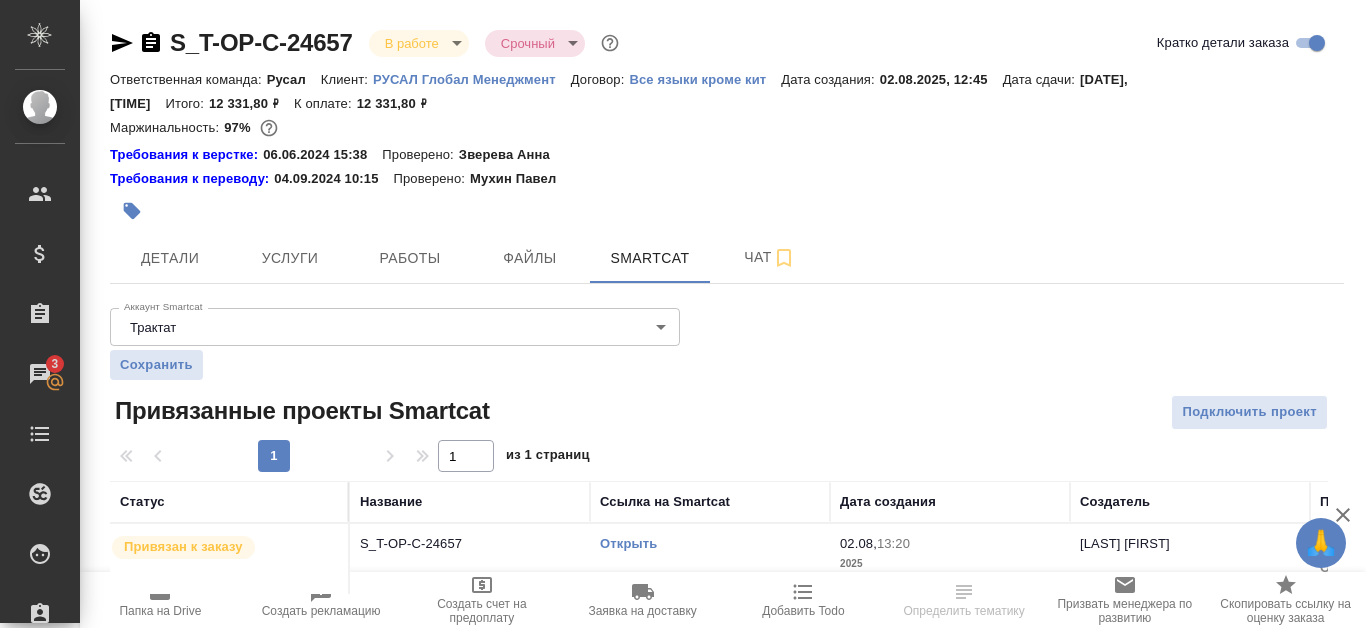 click on "Открыть" at bounding box center [628, 543] 